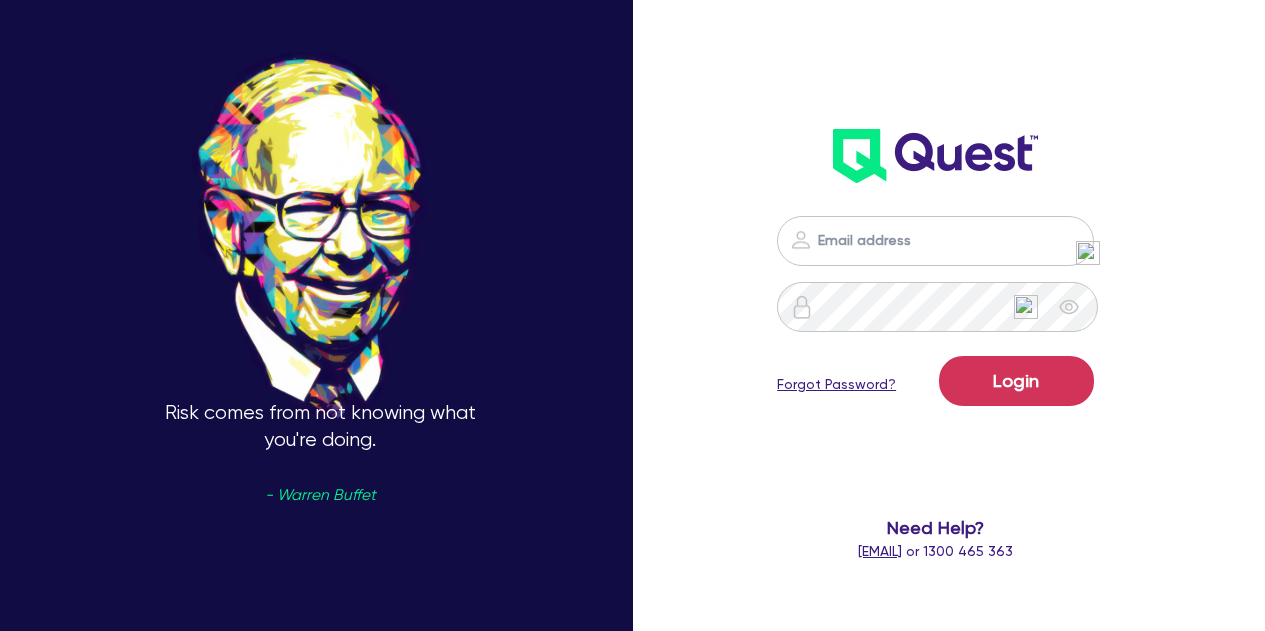 scroll, scrollTop: 0, scrollLeft: 0, axis: both 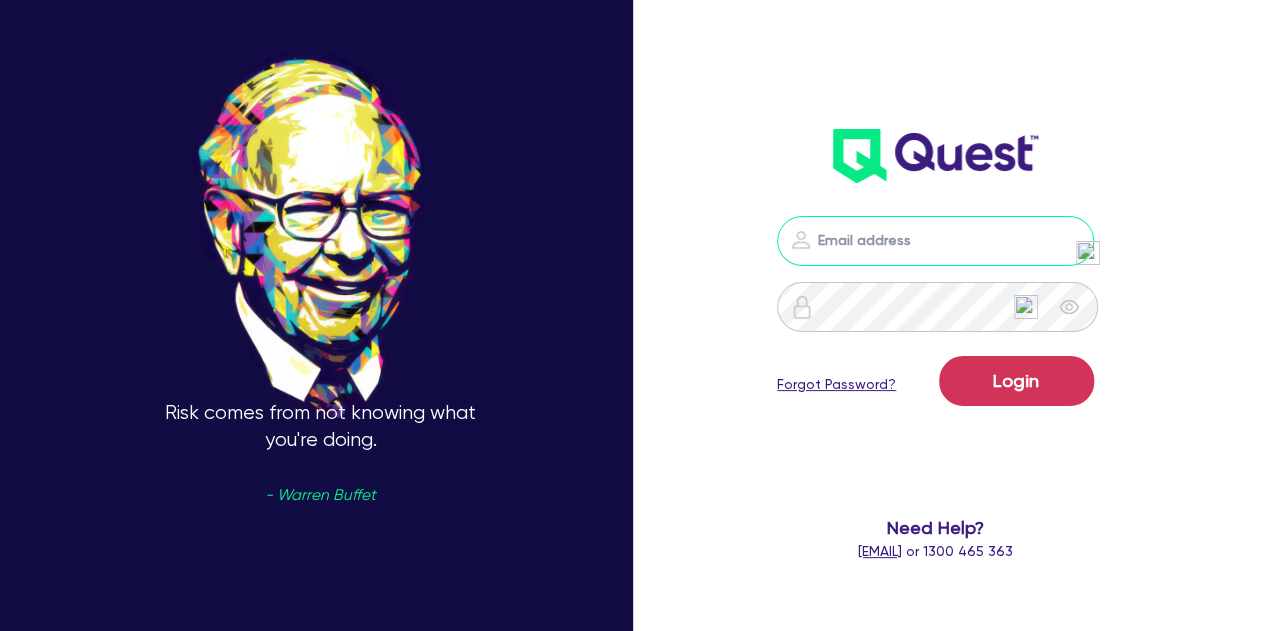click at bounding box center [935, 241] 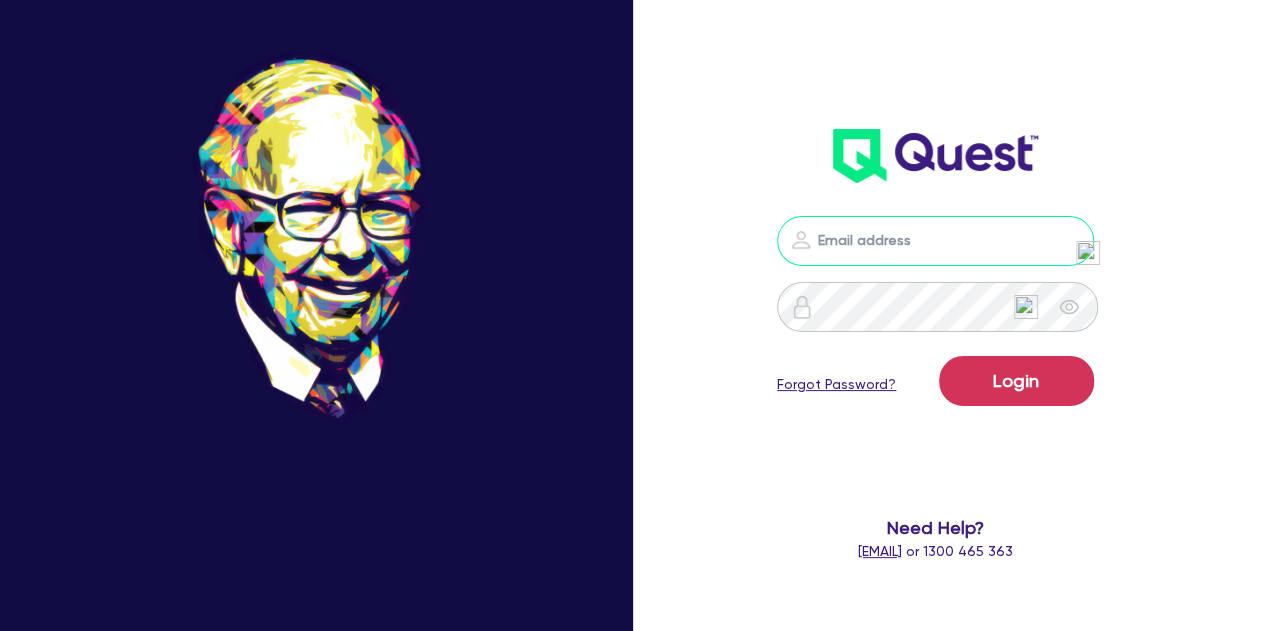 type on "[EMAIL]" 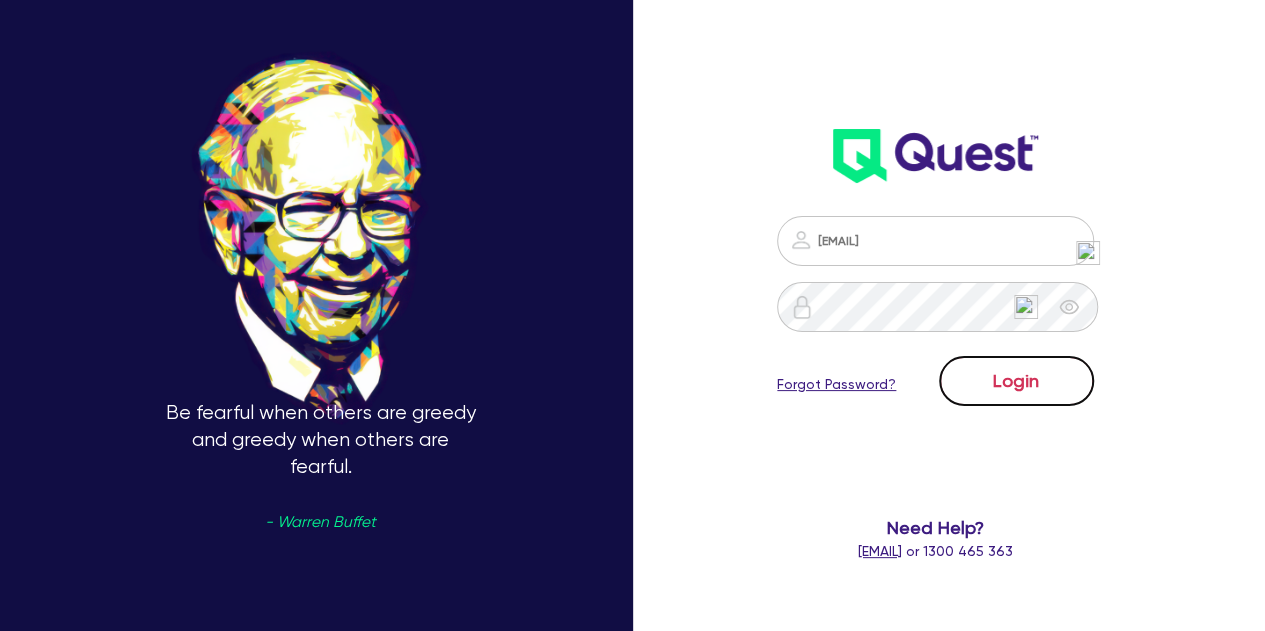 click on "Login" at bounding box center [1016, 381] 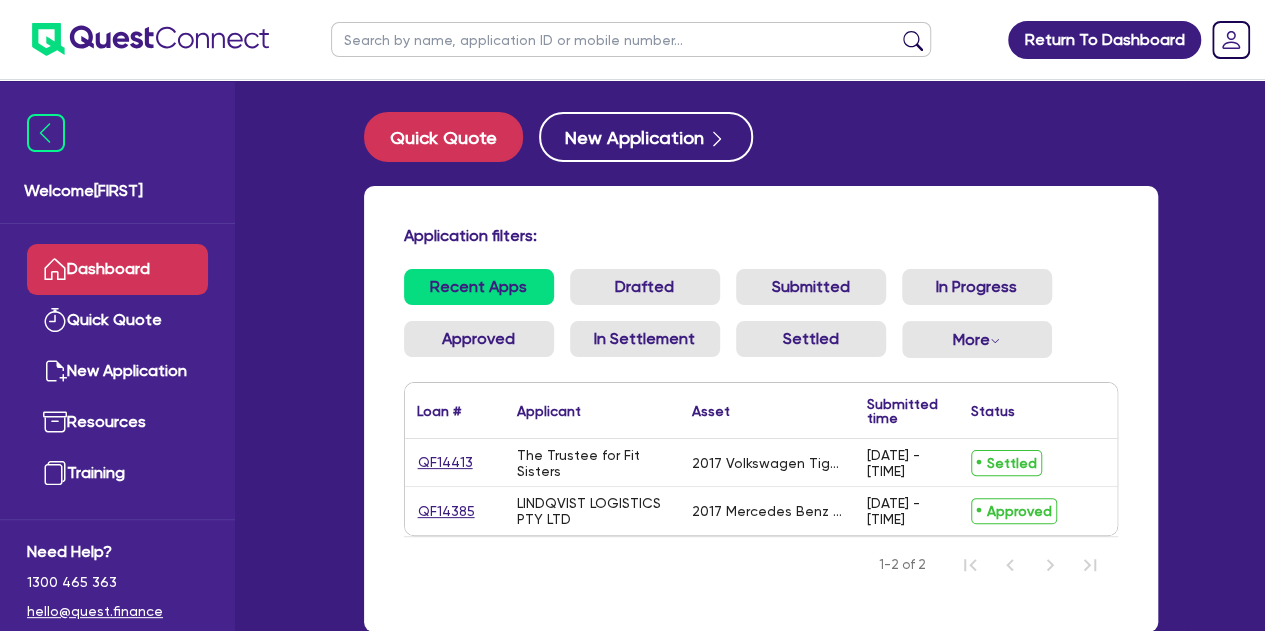 click on "2017 Mercedes Benz Actros" at bounding box center [767, 511] 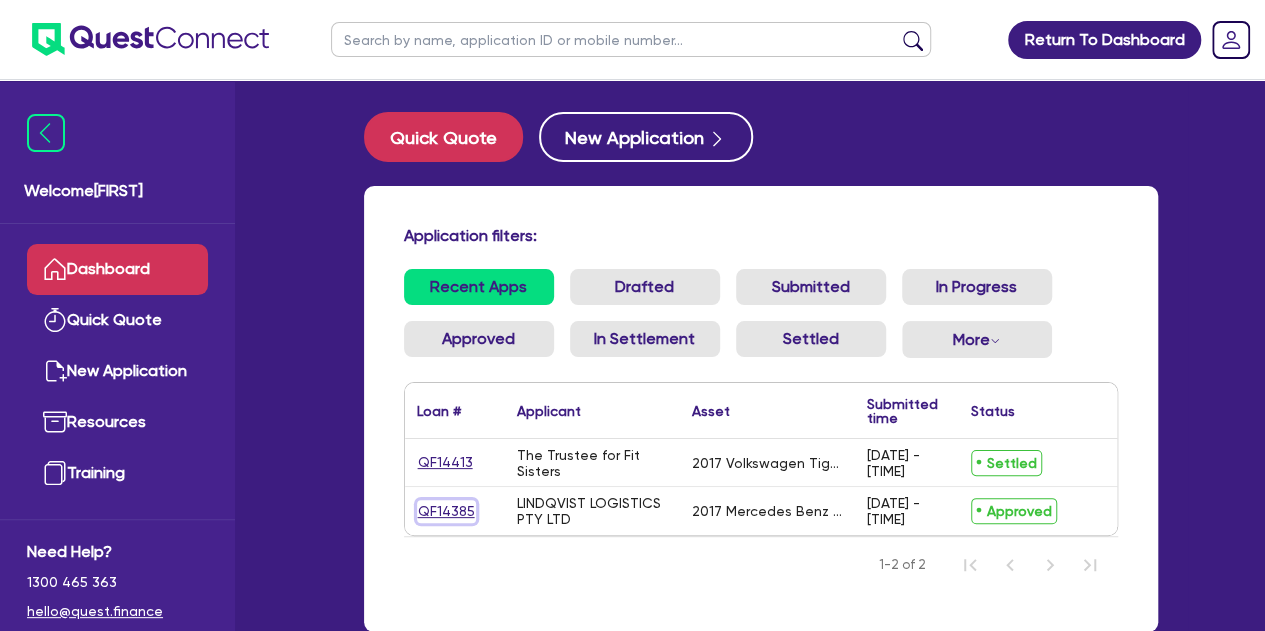 click on "QF14385" at bounding box center (446, 511) 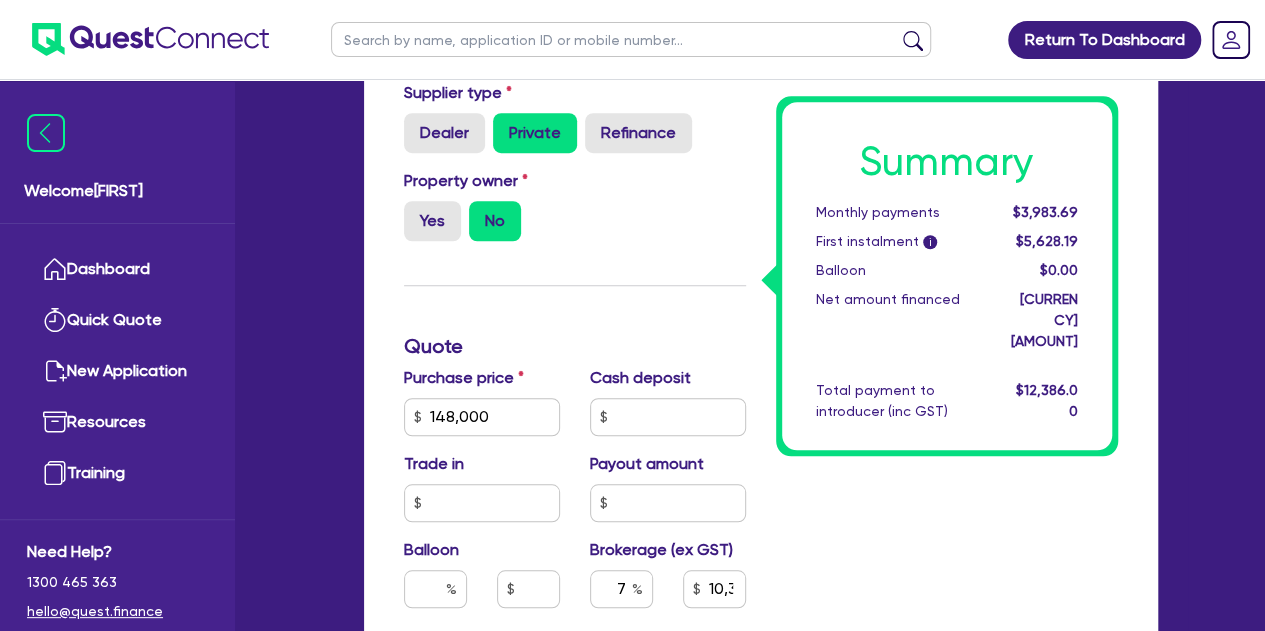scroll, scrollTop: 637, scrollLeft: 0, axis: vertical 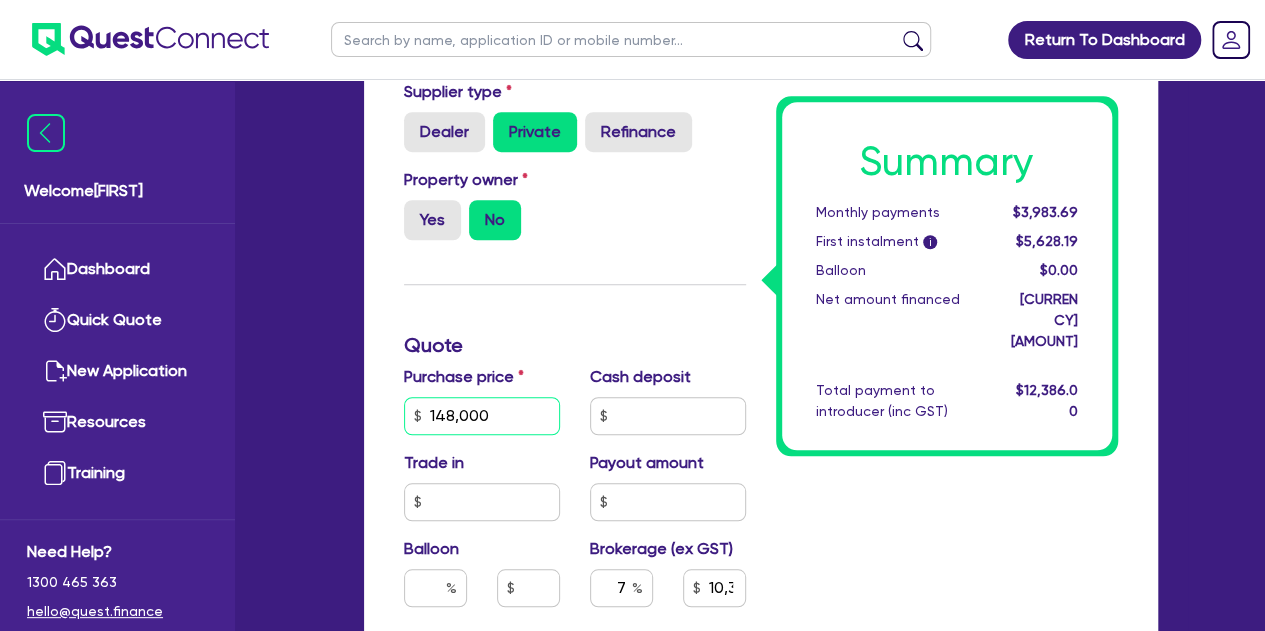click on "148,000" at bounding box center (482, 416) 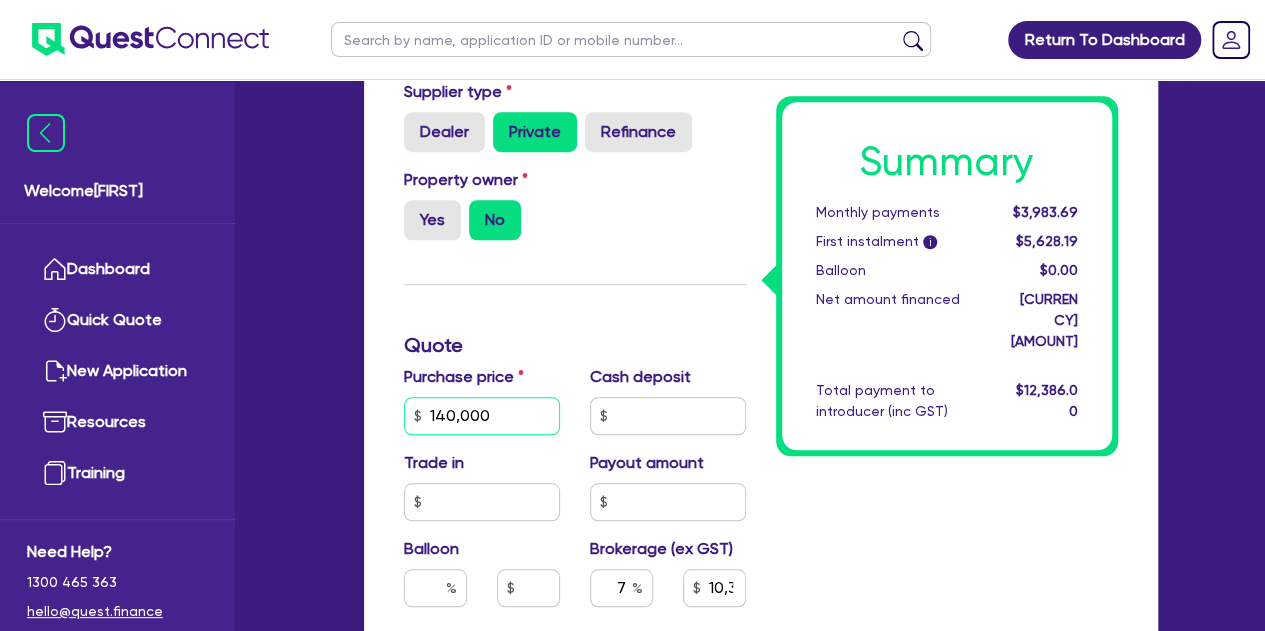 type on "140,000" 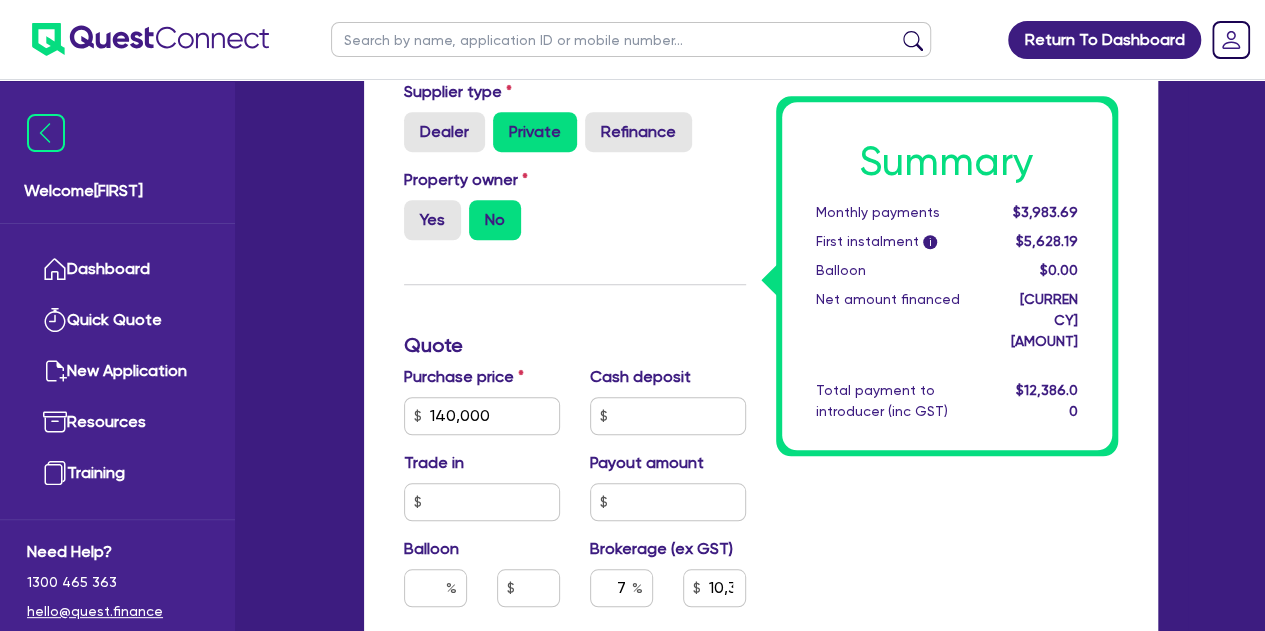 click on "Return To Dashboard
Edit Profile Logout Welcome  [FIRST]    Dashboard   Quick Quote   New Application   Resources     Training Need Help? 1300 465 363 hello@quest.finance credit@quest.finance settlements@quest.finance Approved  -  LINDQVIST LOGISTICS PTY LTD
Quotes
Applicant
Guarantors
Security
Notes
Contracts Loan #  QF14385 Advance Lending Australia Pty Ltd  ( [FIRST]    [LAST] ) BDM:  [FIRST] [LAST] Quotes Finance type Chattel Mortgage Asset type category Select Cars and light trucks Primary assets Secondary assets Tertiary assets Asset type Select Heavy trucks over 4.5 tonne Trailers Bus and coaches Yellow goods and excavators Construction and earthmoving equipment Farming and agriculture Forklifts and warehousing equipment Landscaping and greenkeeping Asset model year 2017 Supplier type Dealer Private Refinance Property owner Yes No Quote 7" at bounding box center (632, 344) 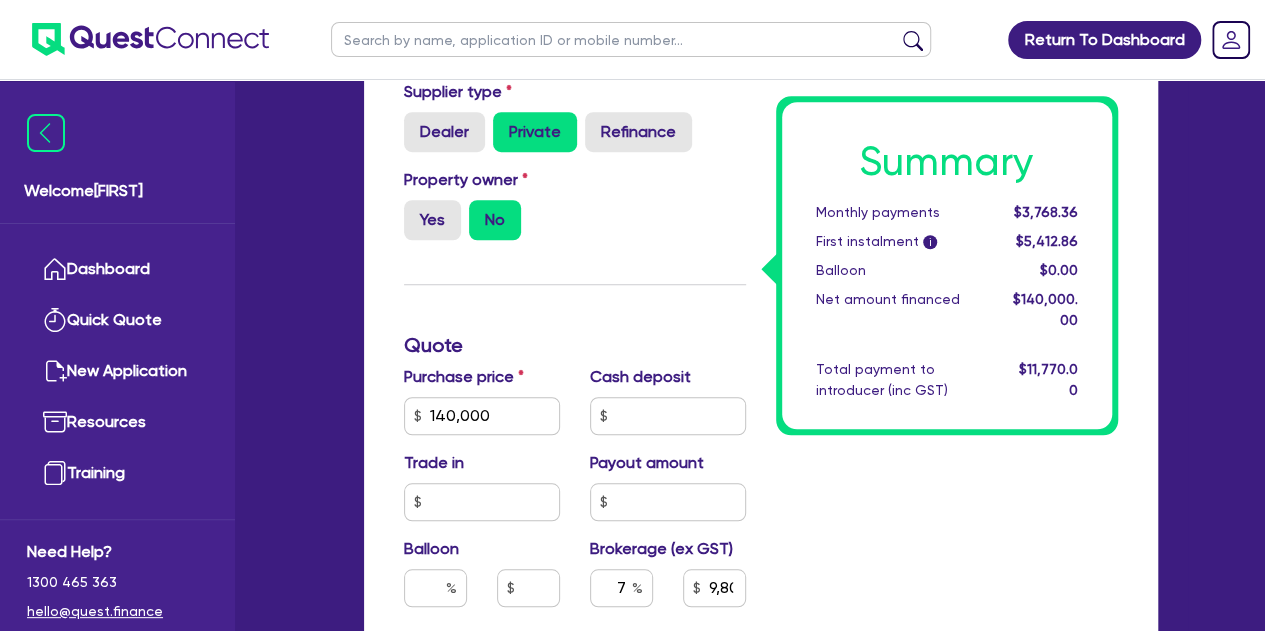 click on "Quotes
Applicant
Guarantors
Security
Notes
Contracts Loan #  QF14385 Advance Lending Australia Pty Ltd  ( [FIRST]    [LAST] ) BDM:  [FIRST] [LAST] Quotes Finance type Chattel Mortgage Asset type category Select Cars and light trucks Primary assets Secondary assets Tertiary assets Asset type Select Heavy trucks over 4.5 tonne Trailers Bus and coaches Yellow goods and excavators Construction and earthmoving equipment Farming and agriculture Forklifts and warehousing equipment Landscaping and greenkeeping Asset model year 2017 Supplier type Dealer Private Refinance Property owner Yes No Quote Purchase price 140,000 Cash deposit Trade in Payout amount Balloon Brokerage (ex GST) 7 9,800 Term (years) 1 2 3 4 5 Payment cycle Monthly Financier rate i 17.95   Manual rate Payment type Advance Application fee (ex GST) i 595 Origination fee (ex GST) 900 No No Summary" at bounding box center [761, 385] 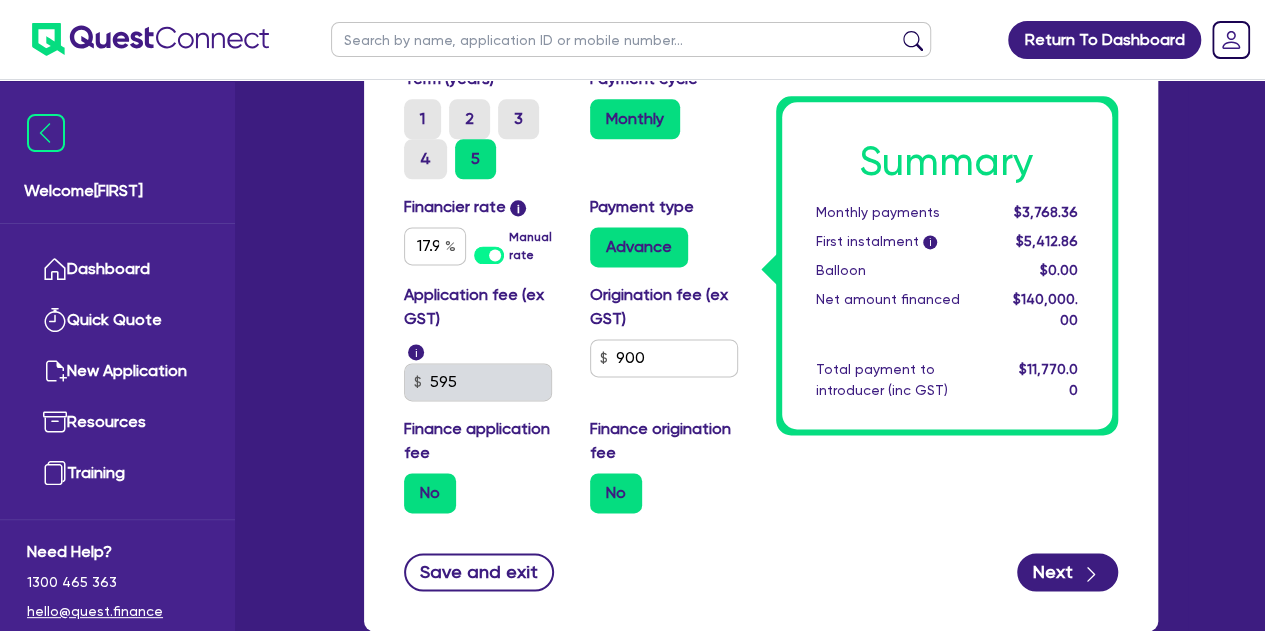 scroll, scrollTop: 1329, scrollLeft: 0, axis: vertical 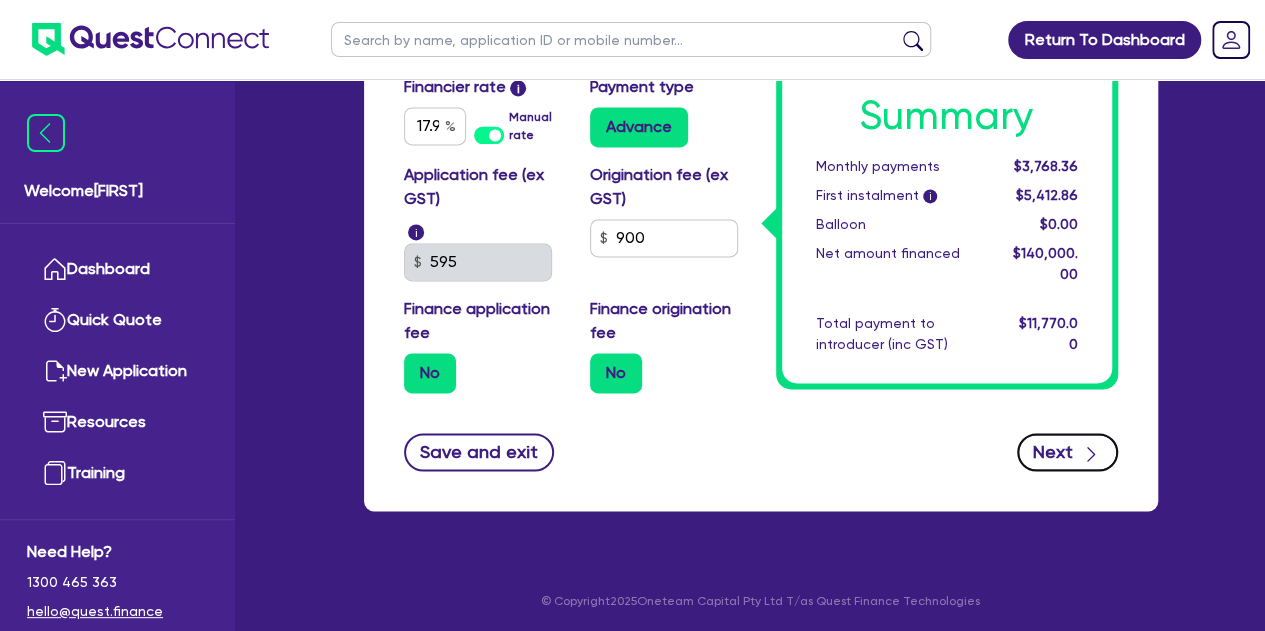 click on "Next" at bounding box center (1067, 452) 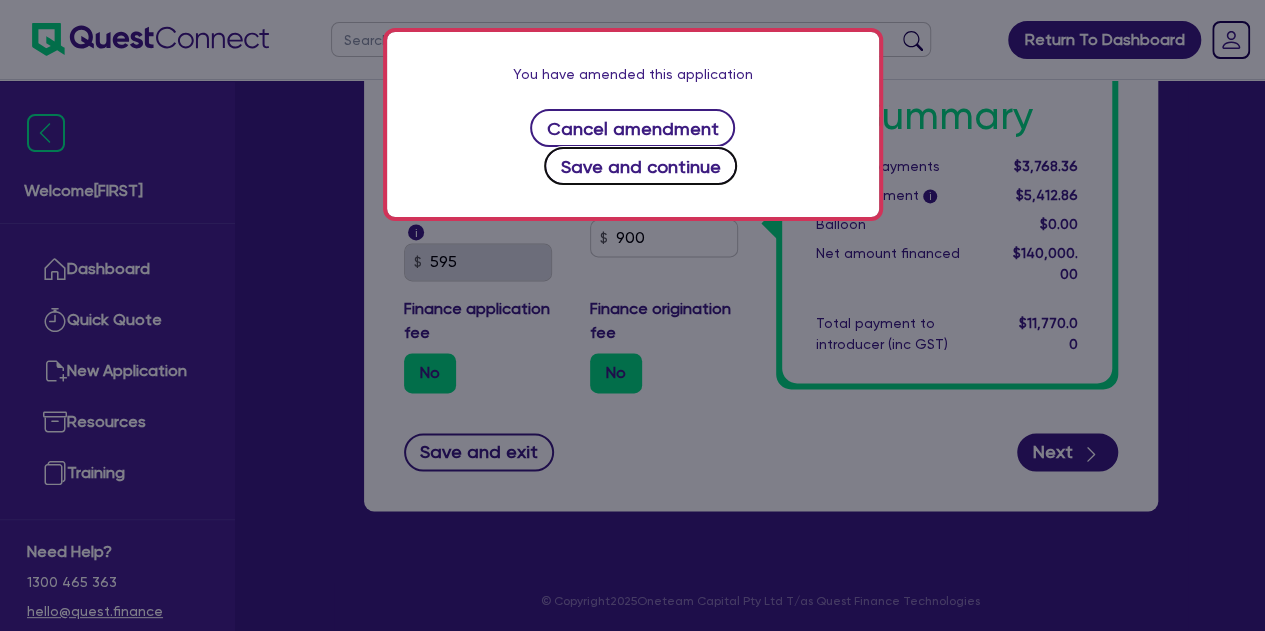 click on "Save and continue" at bounding box center [640, 166] 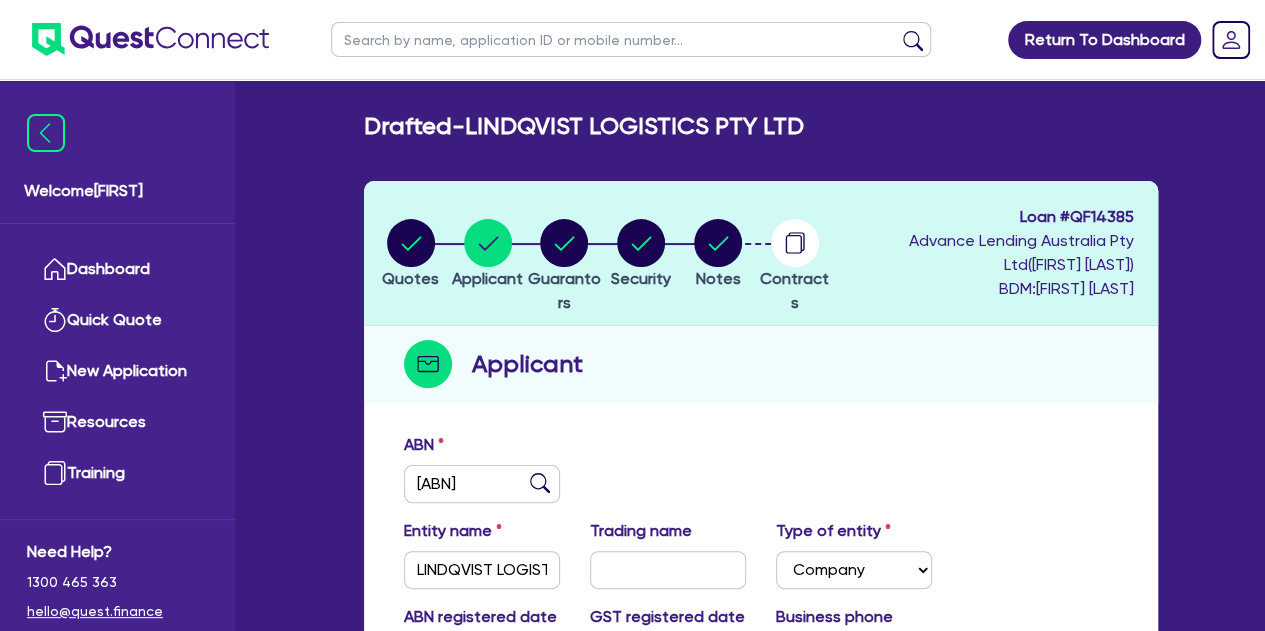 scroll, scrollTop: 462, scrollLeft: 0, axis: vertical 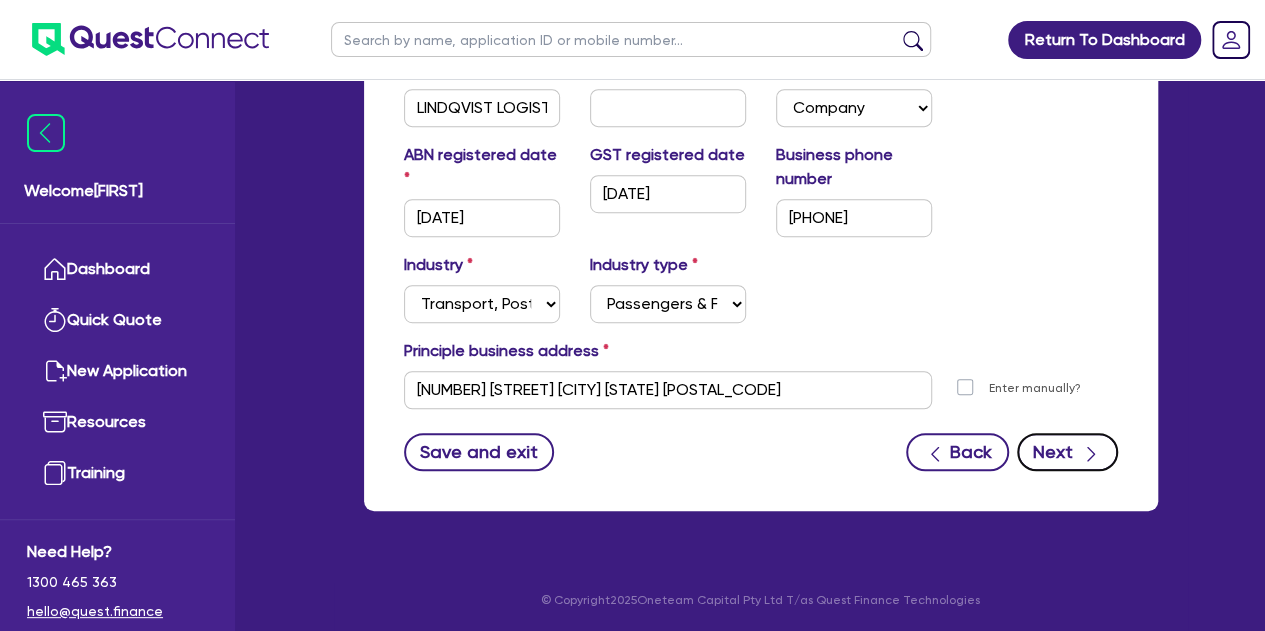 click on "Next" at bounding box center [1067, 452] 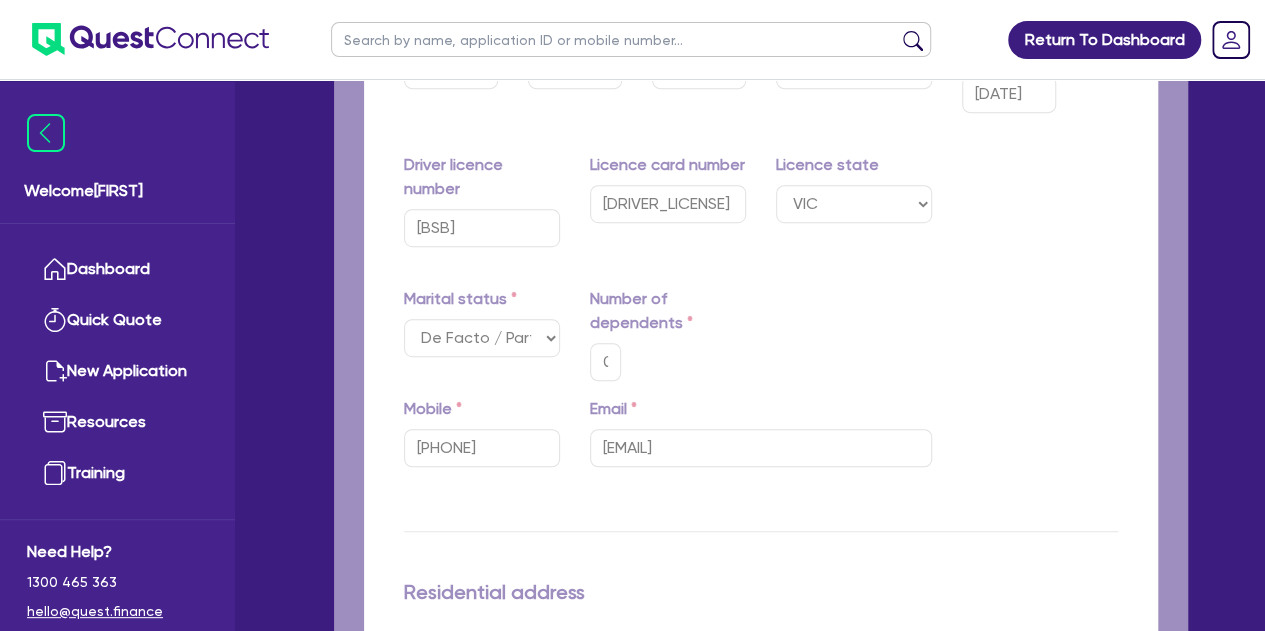 scroll, scrollTop: 0, scrollLeft: 0, axis: both 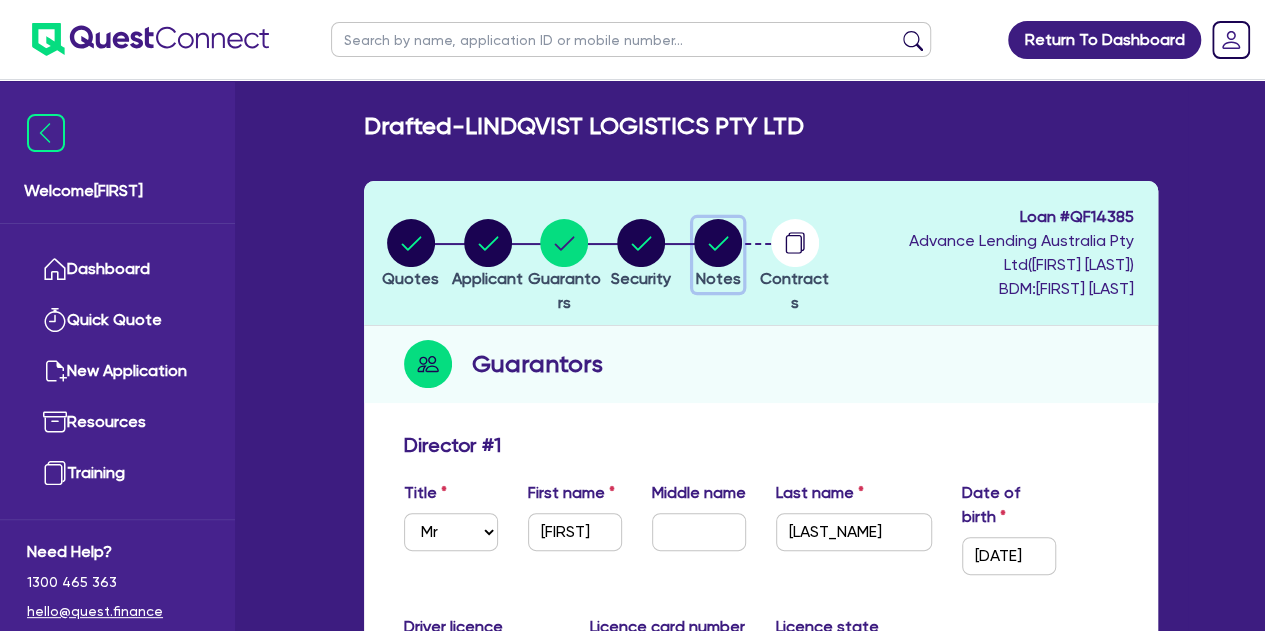 click at bounding box center (718, 243) 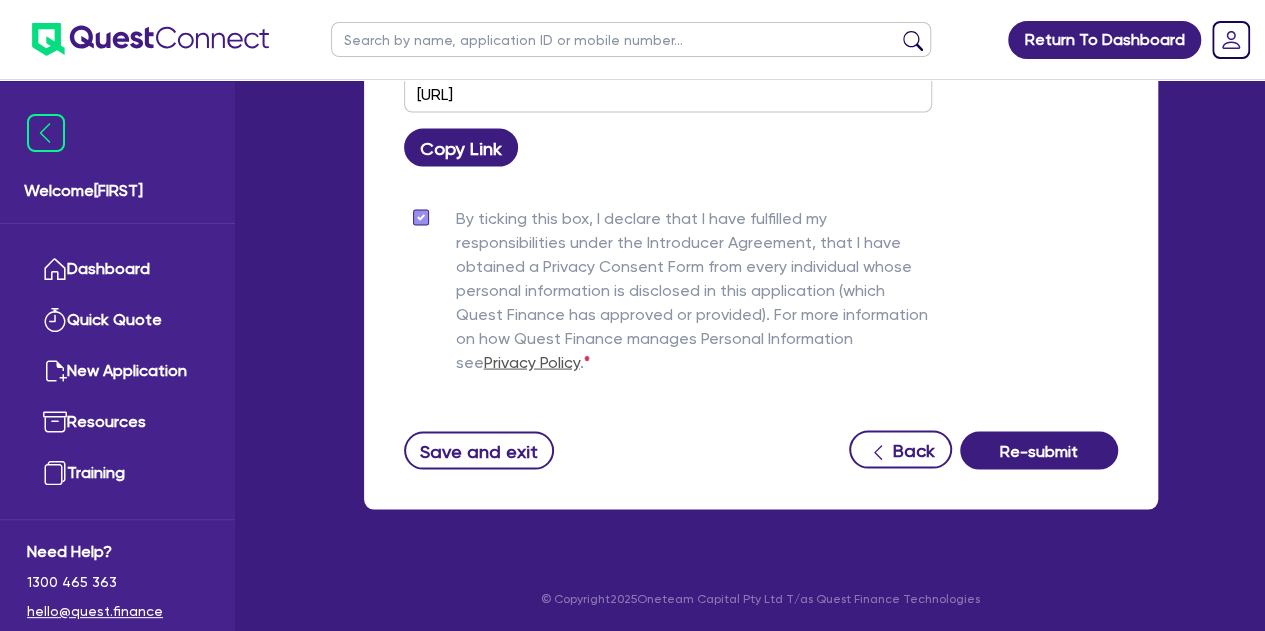 scroll, scrollTop: 1965, scrollLeft: 0, axis: vertical 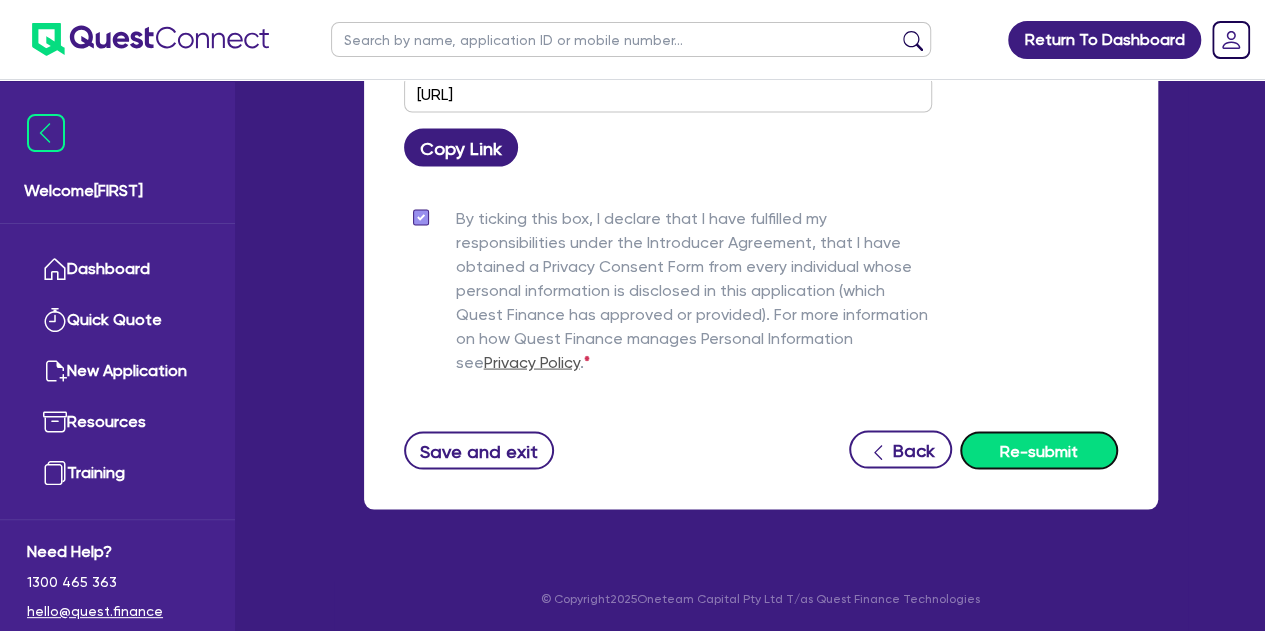 click on "Re-submit" at bounding box center [1039, 450] 